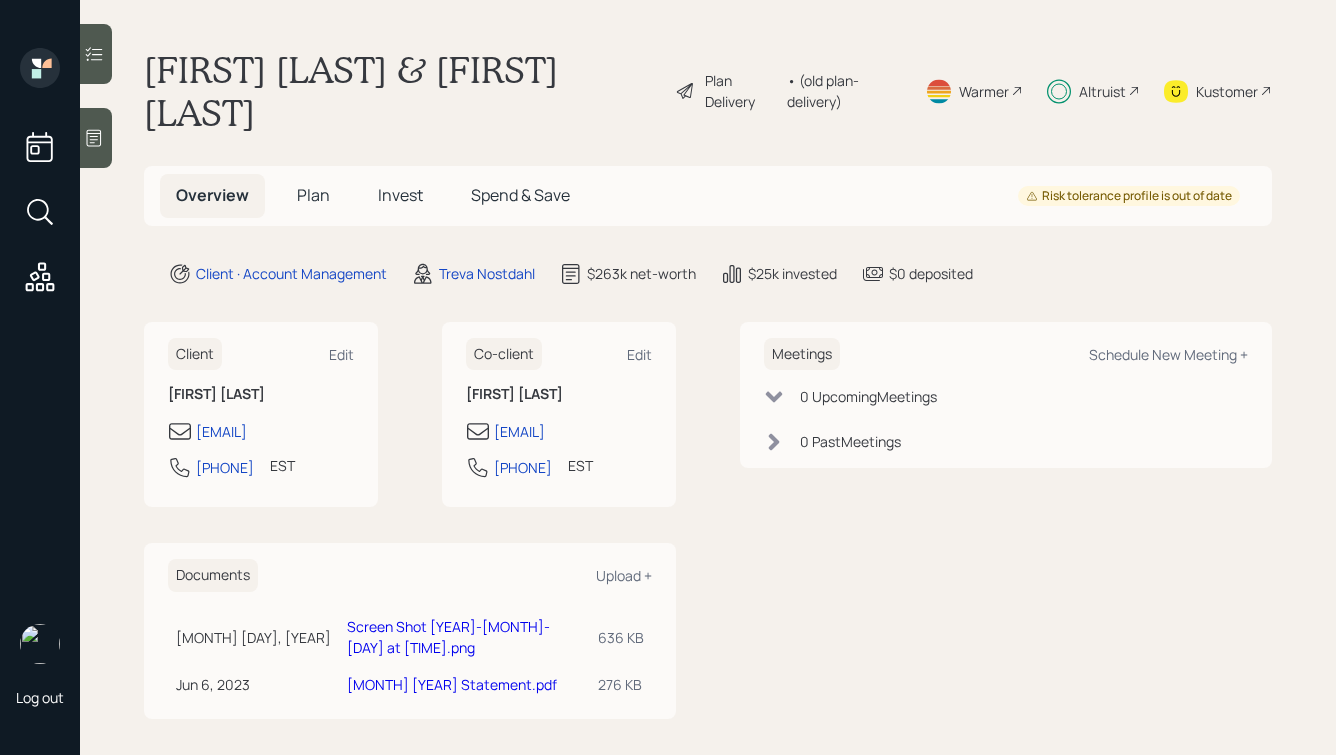 scroll, scrollTop: 0, scrollLeft: 0, axis: both 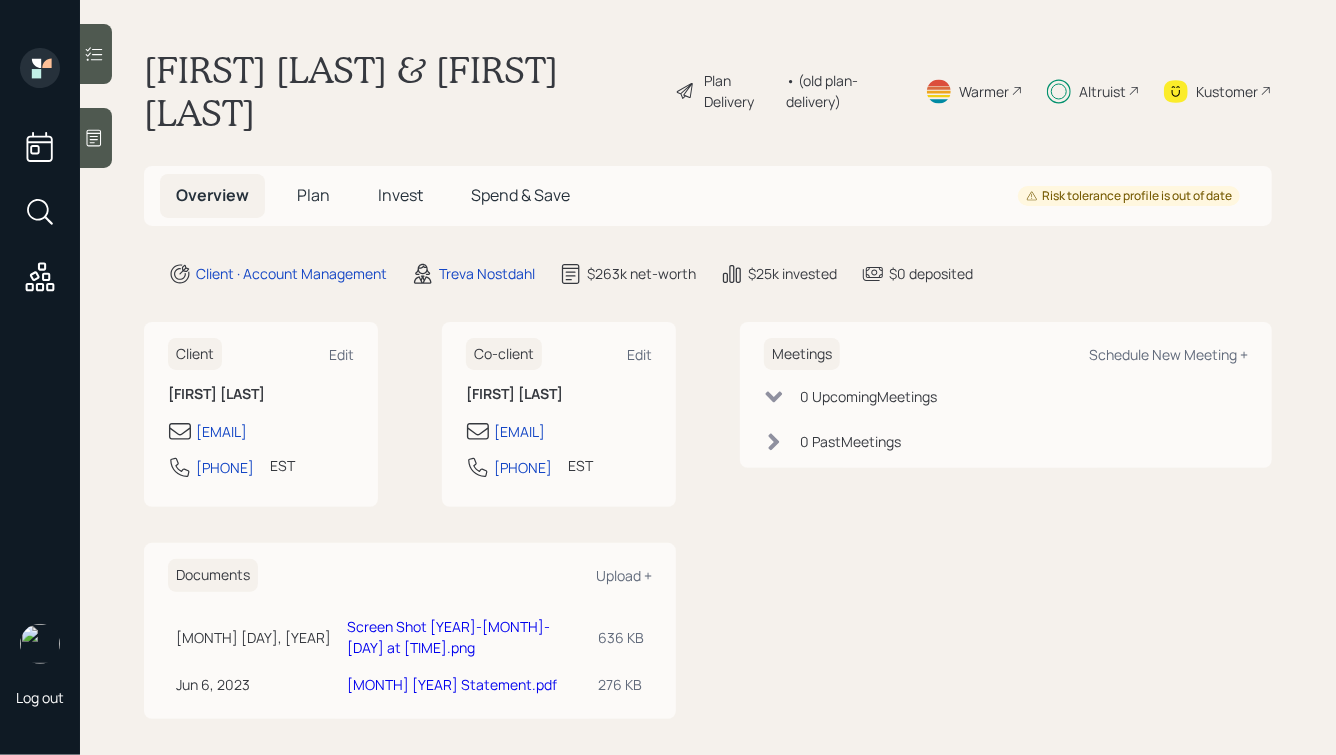 click on "Plan" at bounding box center [313, 195] 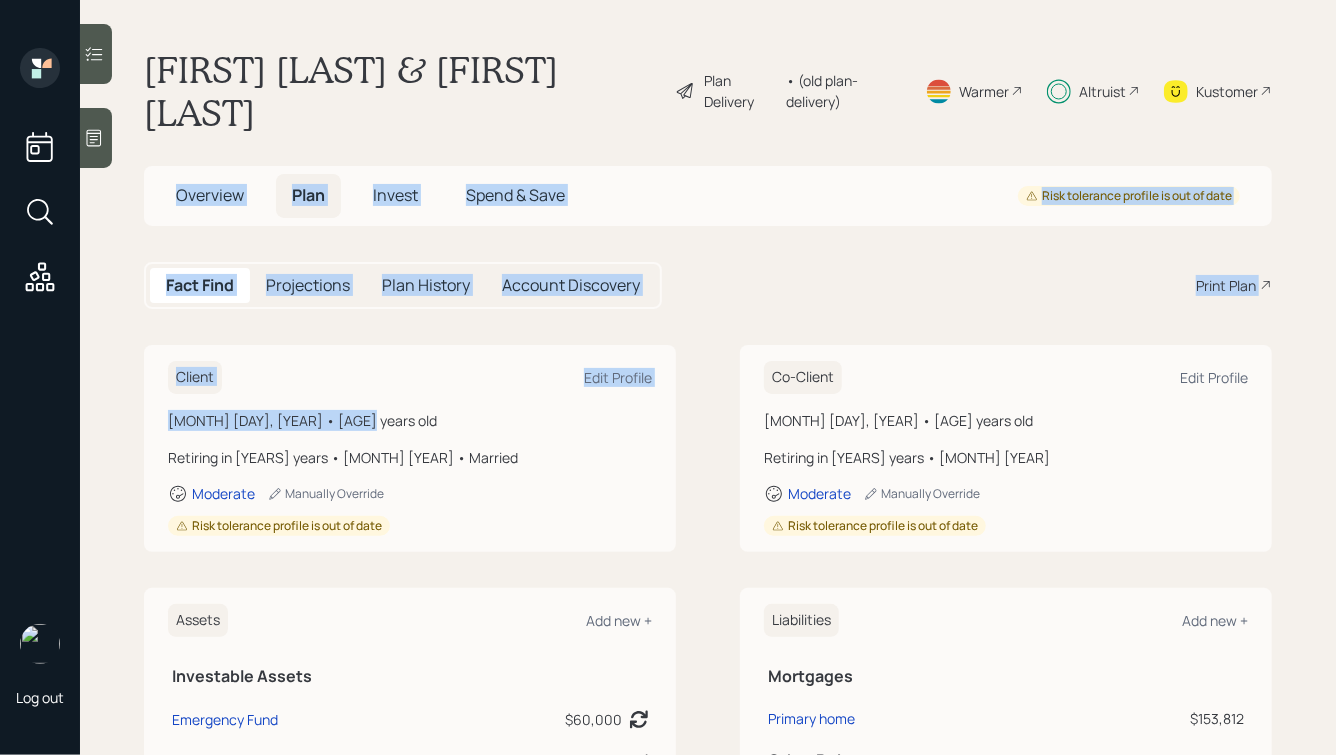 drag, startPoint x: 374, startPoint y: 423, endPoint x: 184, endPoint y: 135, distance: 345.02753 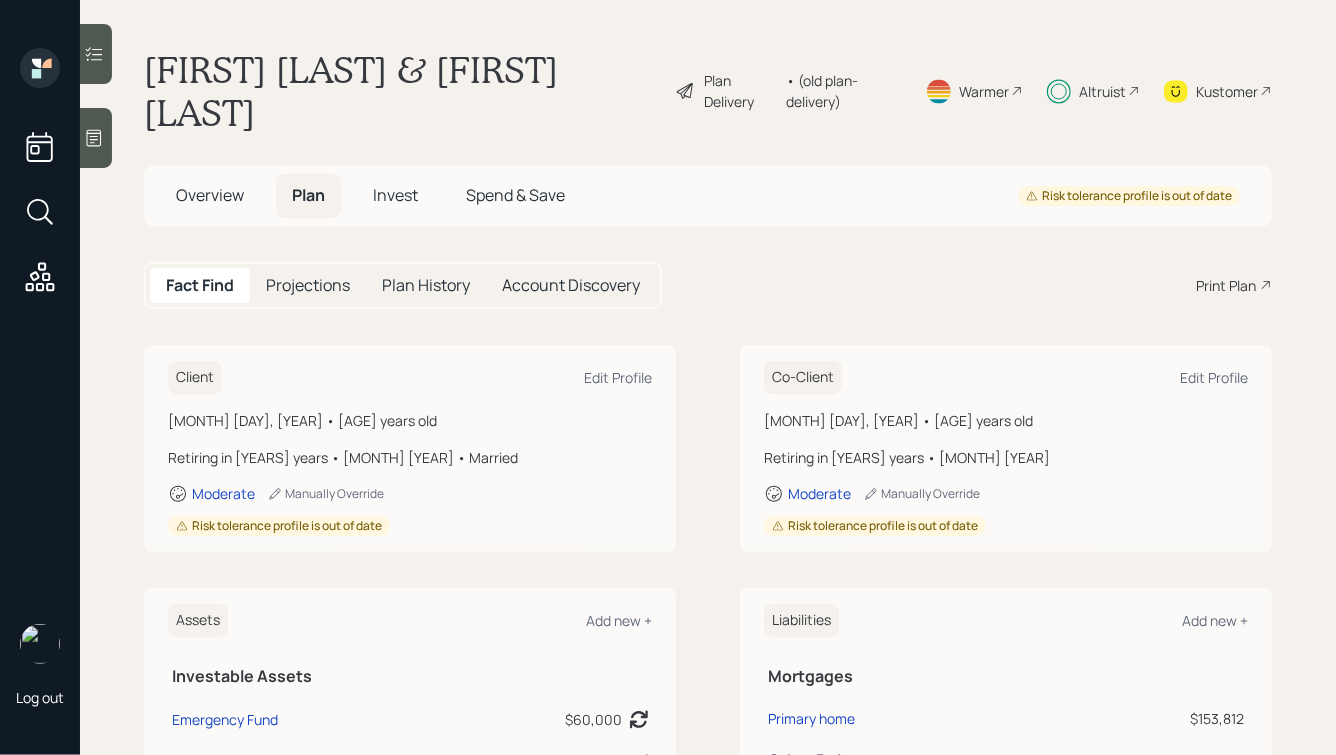 click on "Invest" at bounding box center [395, 195] 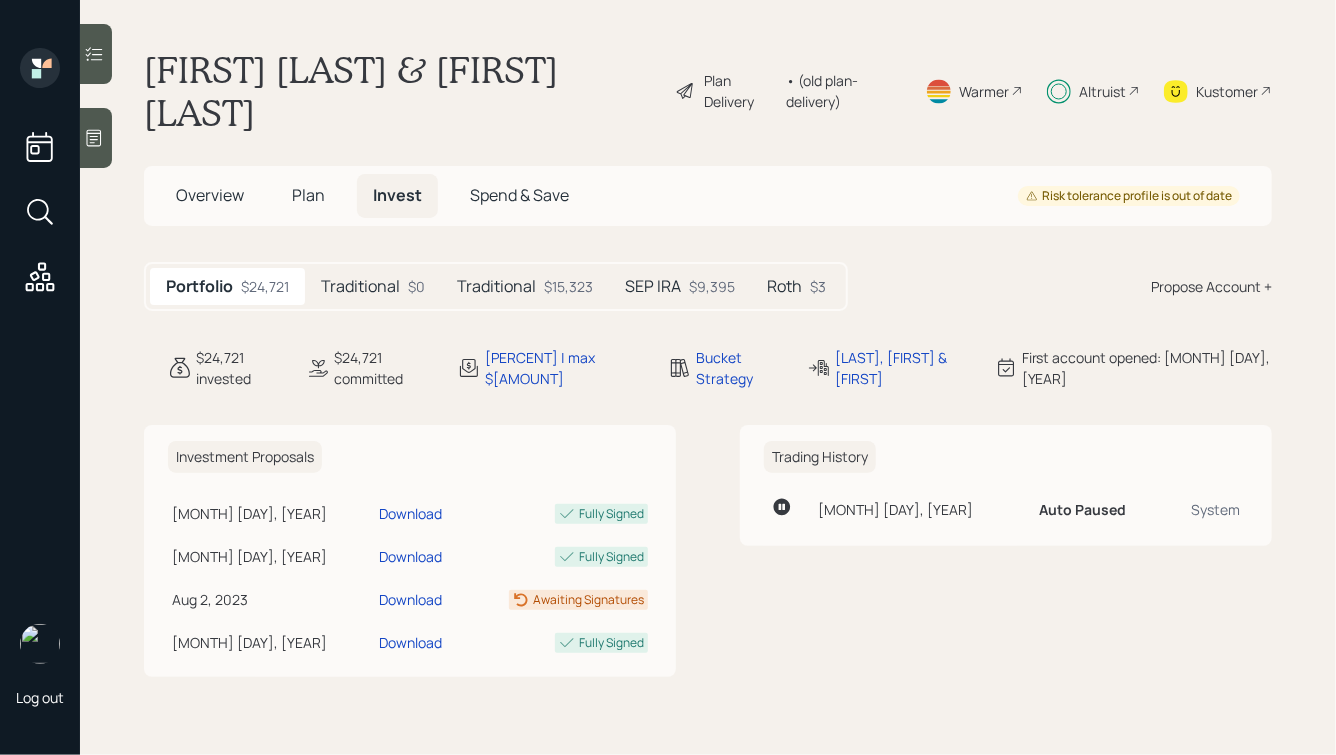 click on "Traditional" at bounding box center (360, 286) 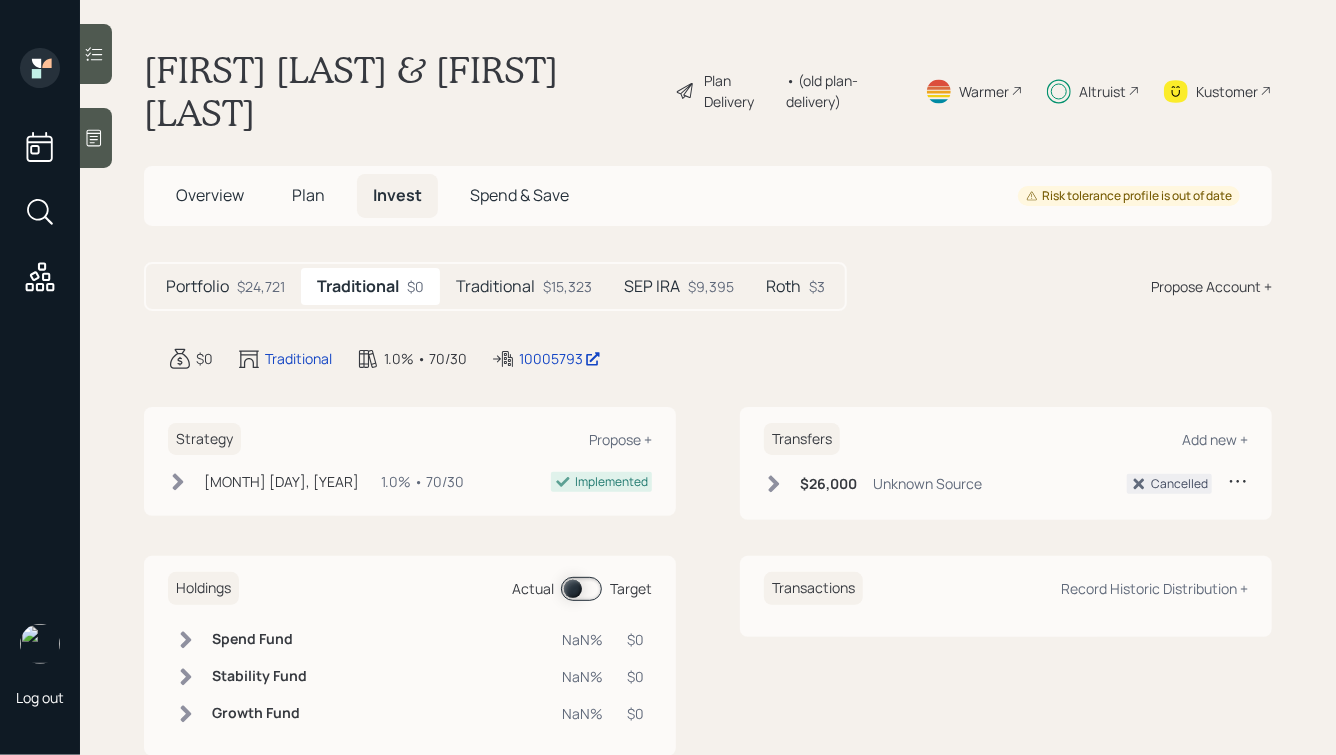click on "Traditional" at bounding box center (495, 286) 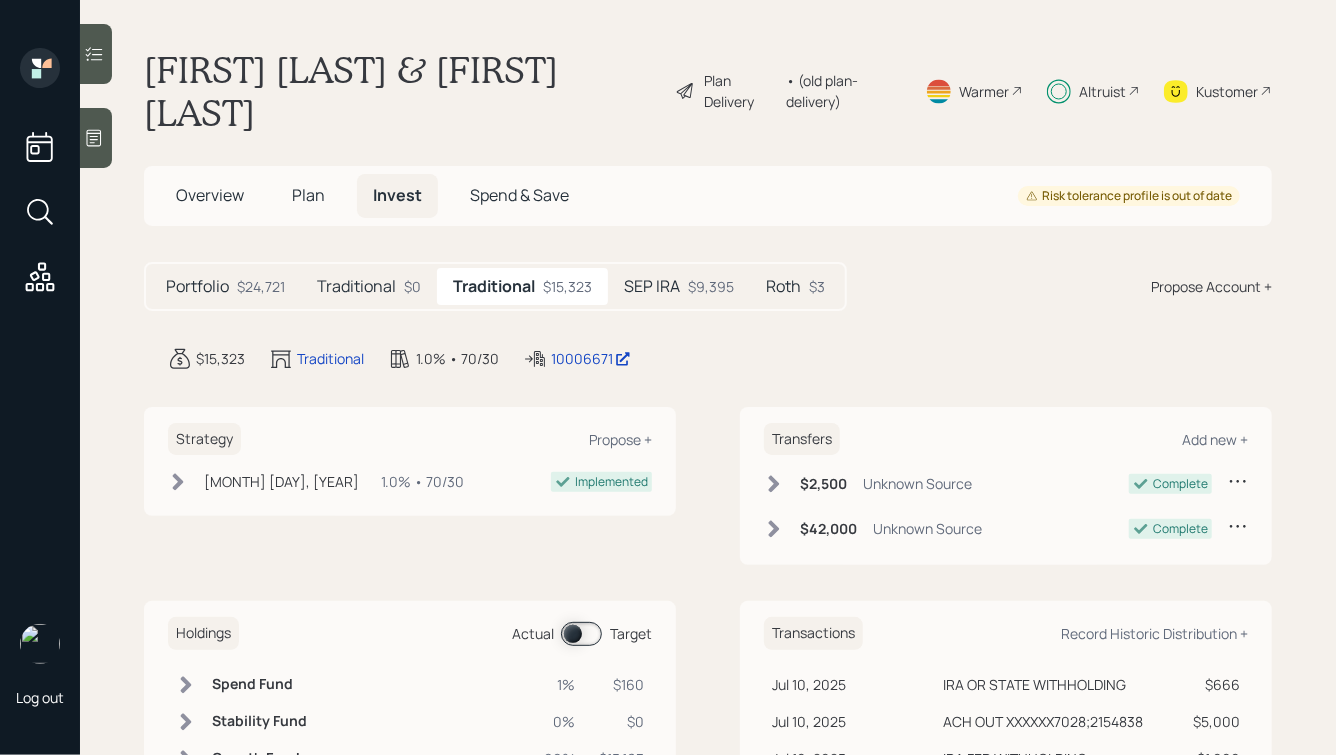 click on "Traditional" at bounding box center [356, 286] 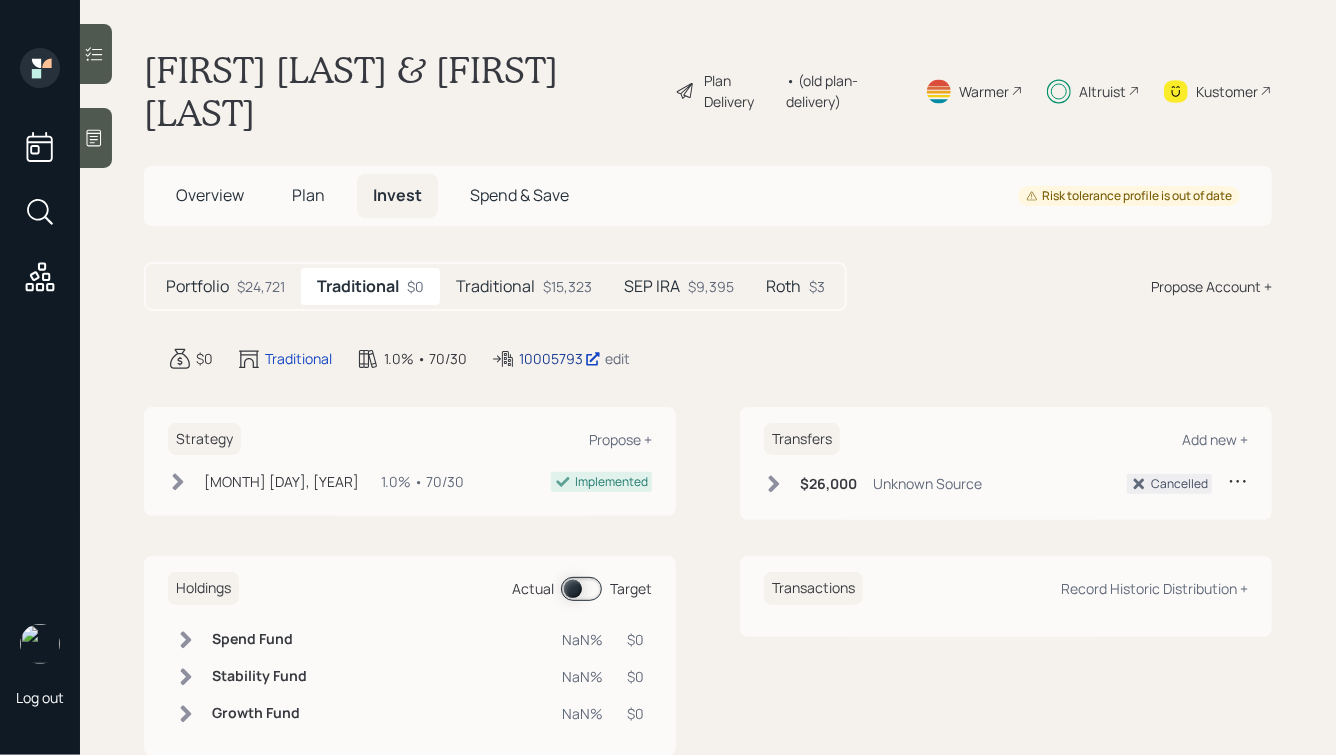 click on "10005793" at bounding box center [560, 358] 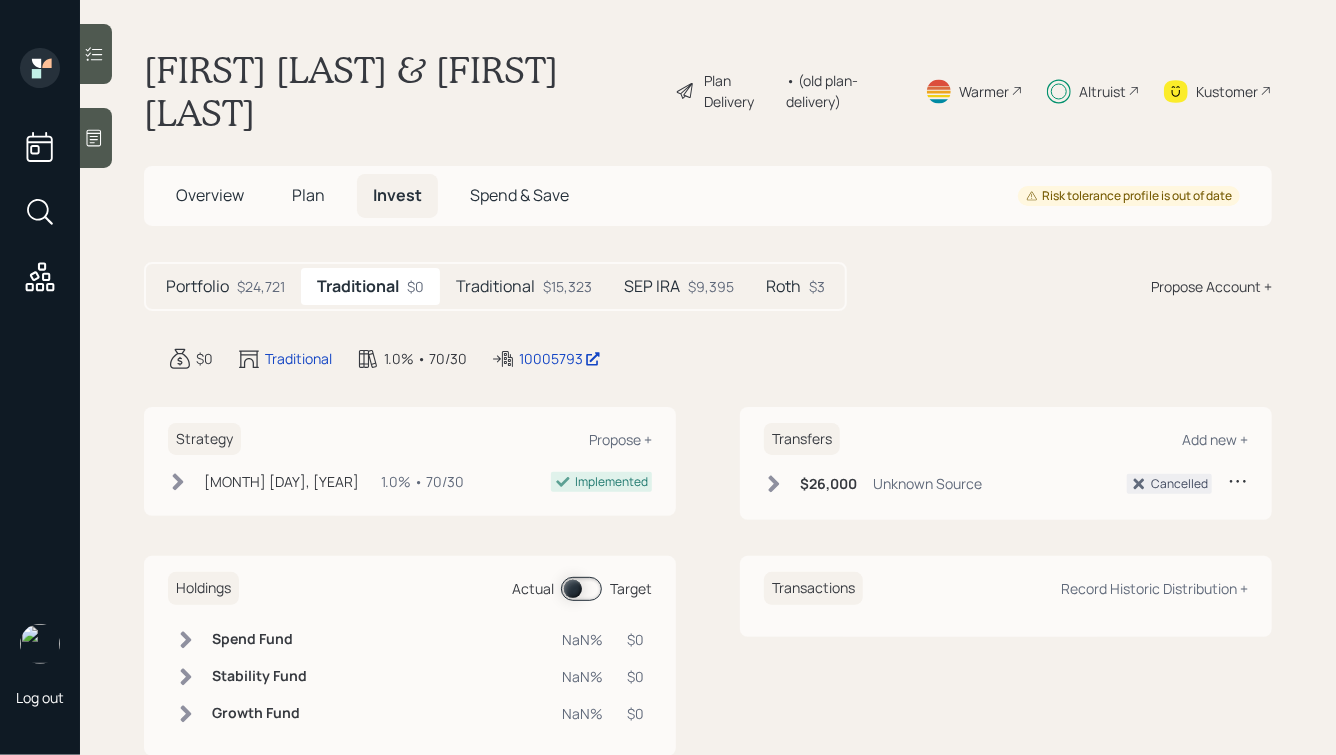 click on "Plan" at bounding box center (308, 195) 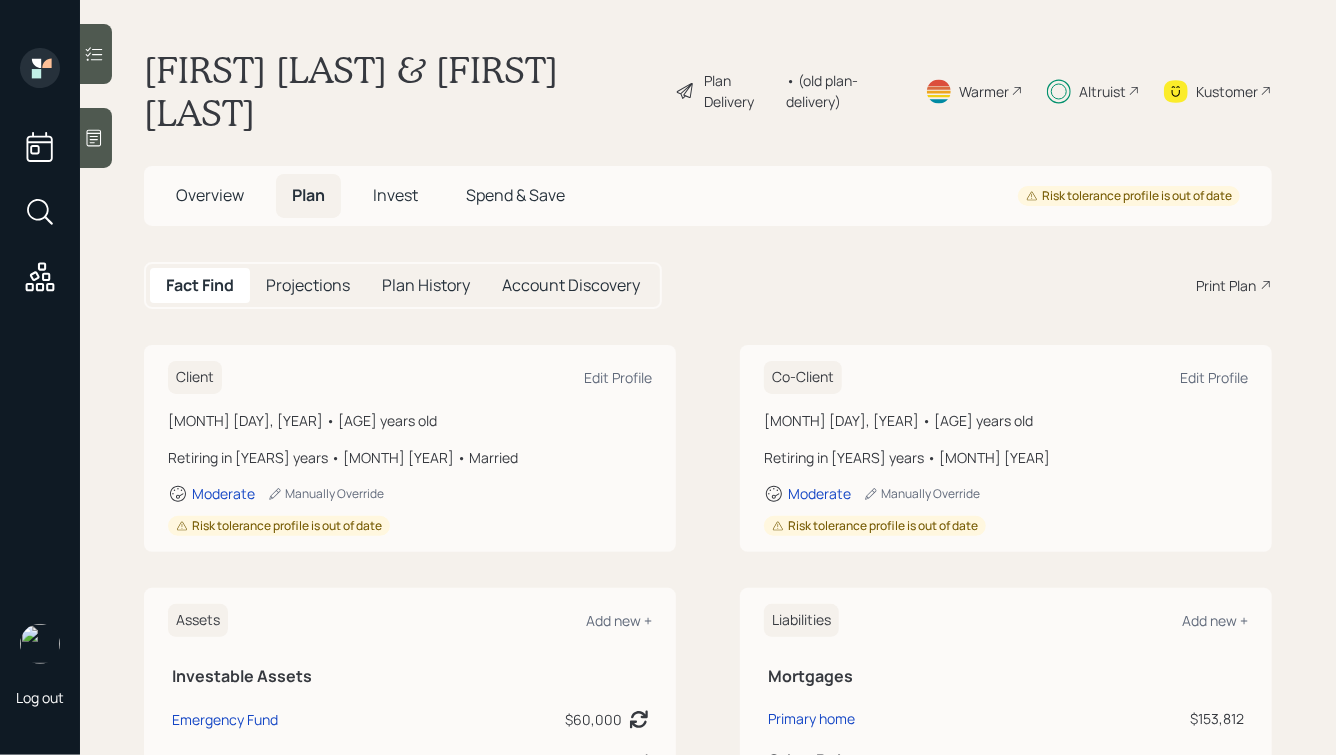 click on "Overview Plan Invest Spend & Save Risk tolerance profile is out of date" at bounding box center [708, 195] 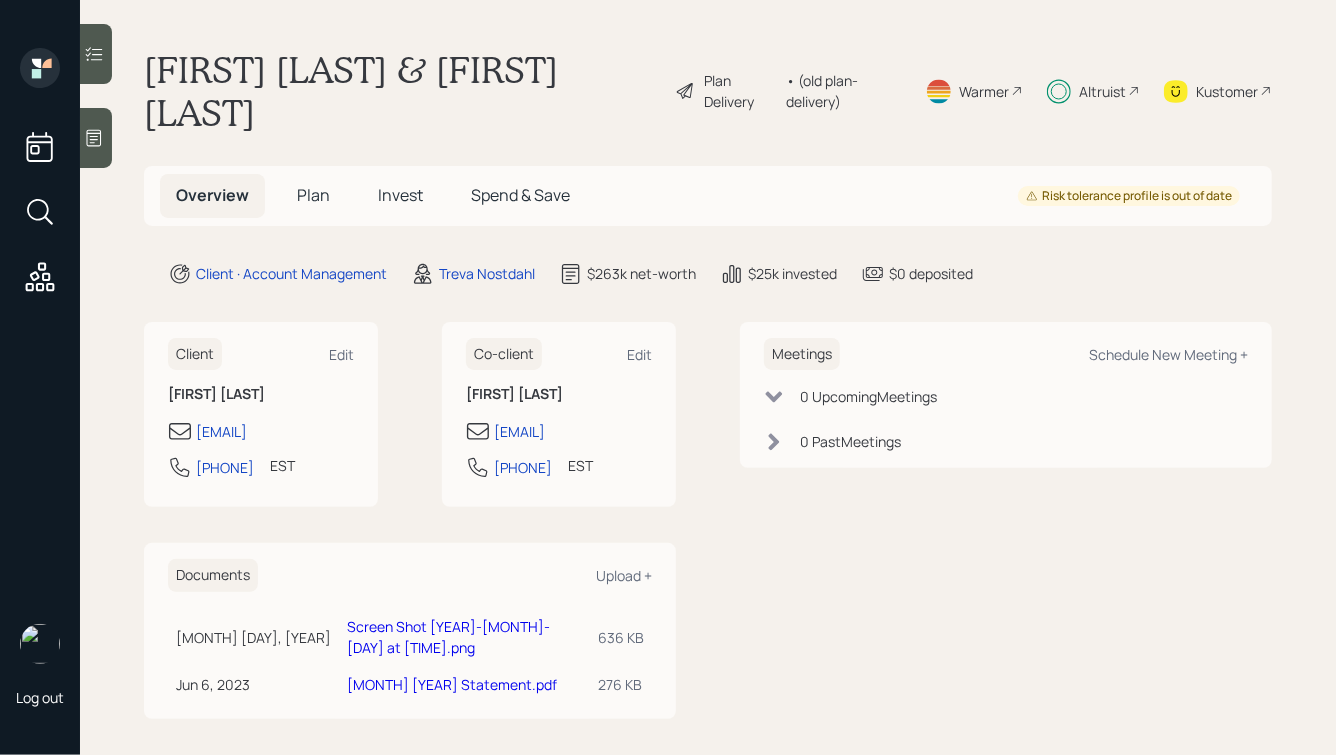 click on "Invest" at bounding box center (400, 195) 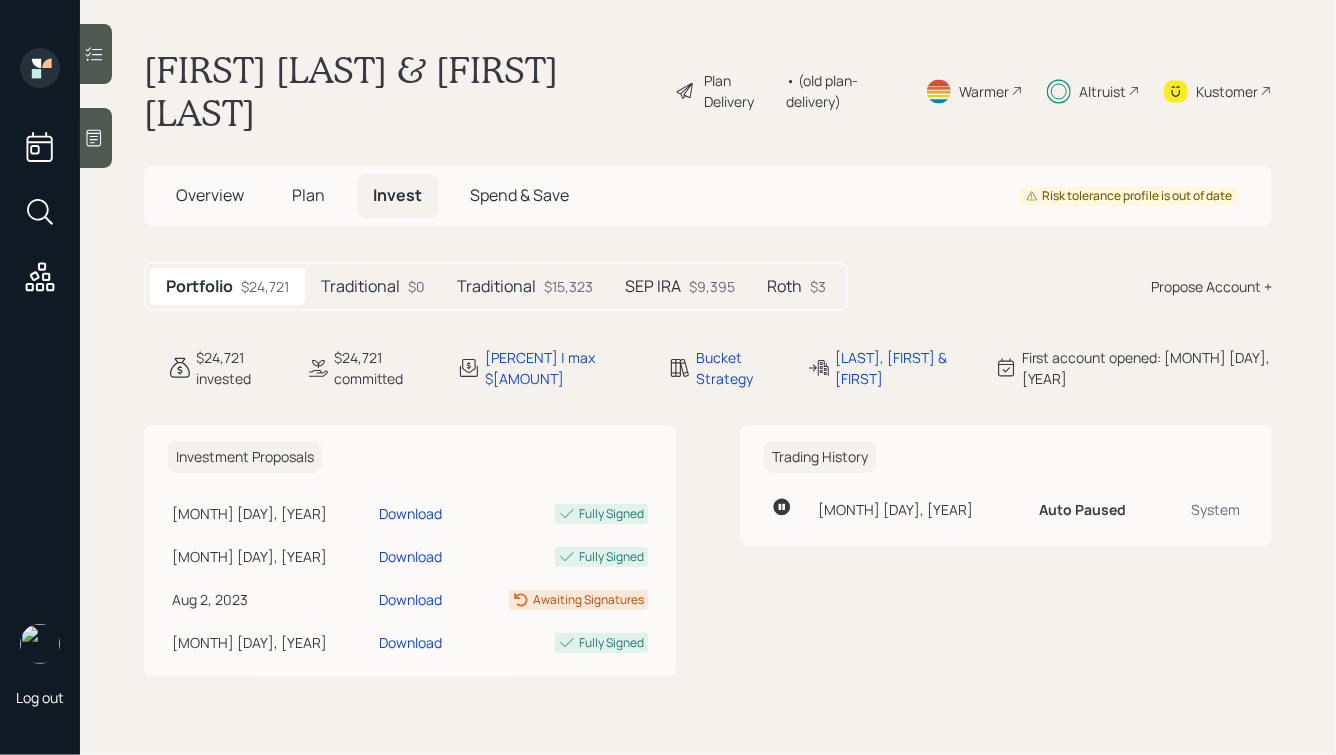 click on "Plan" at bounding box center (308, 195) 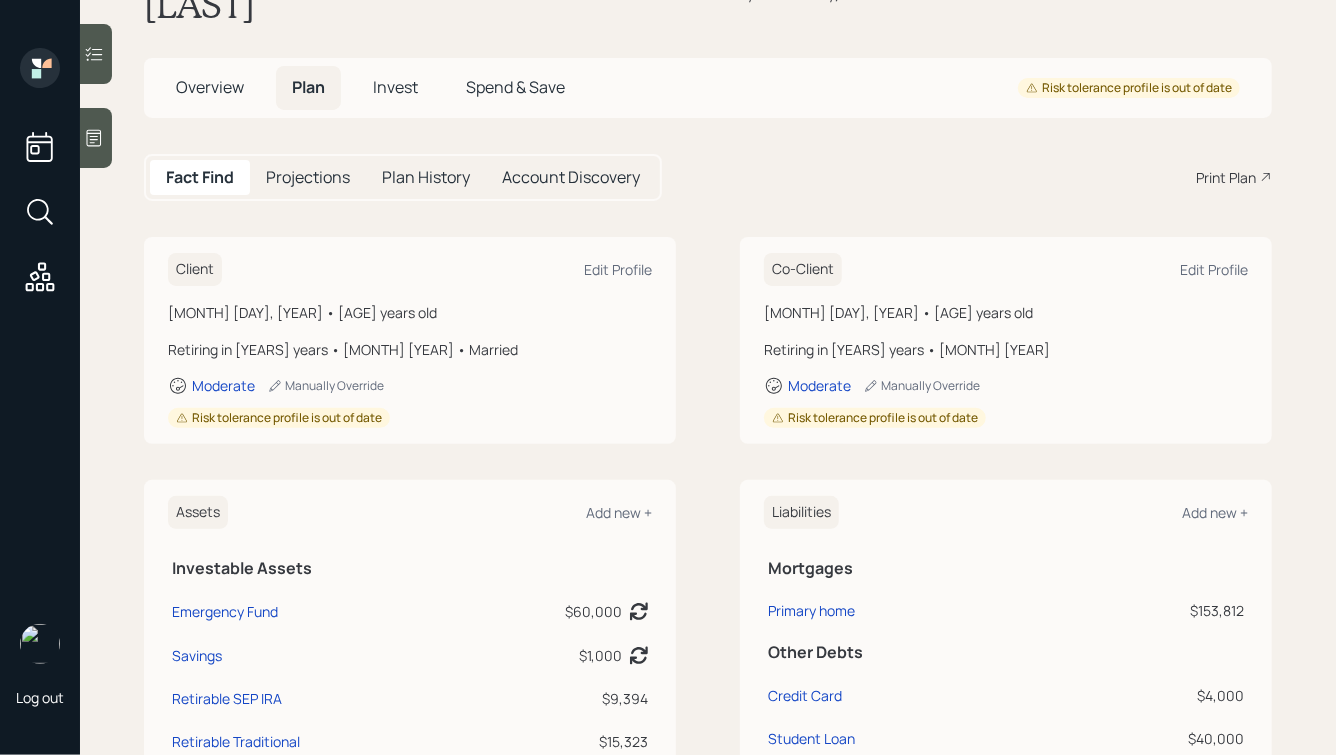 scroll, scrollTop: 0, scrollLeft: 0, axis: both 